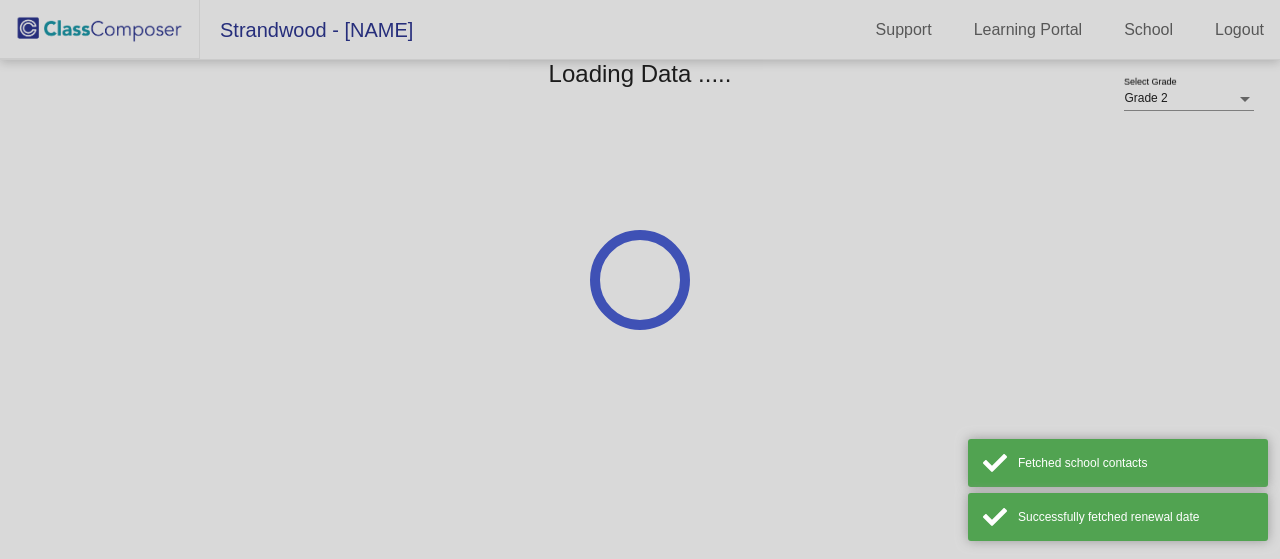 scroll, scrollTop: 0, scrollLeft: 0, axis: both 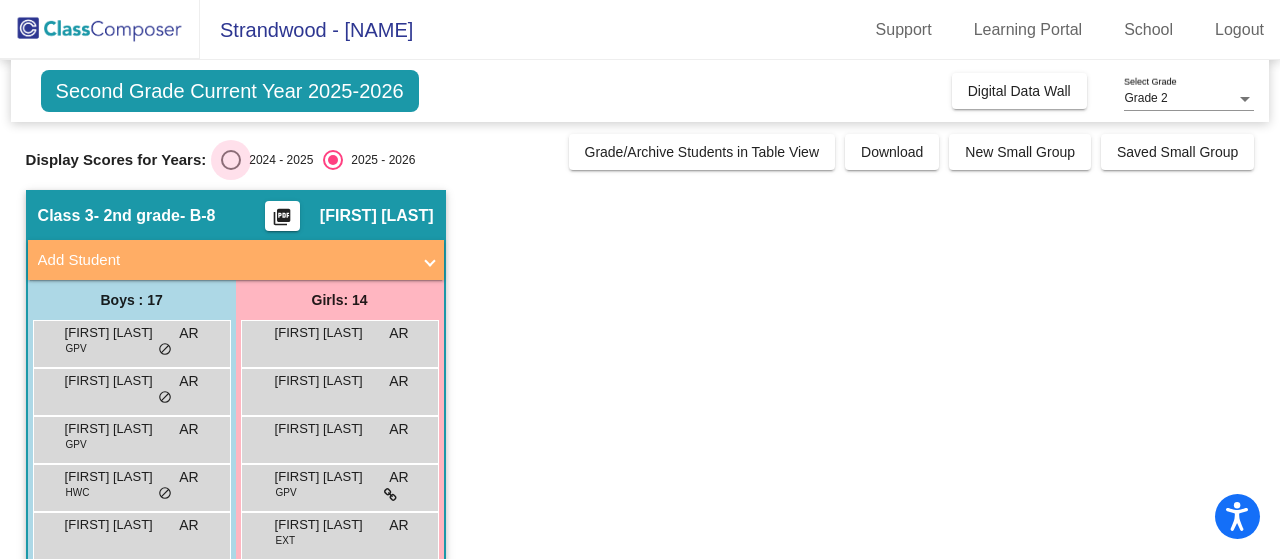 click at bounding box center [231, 160] 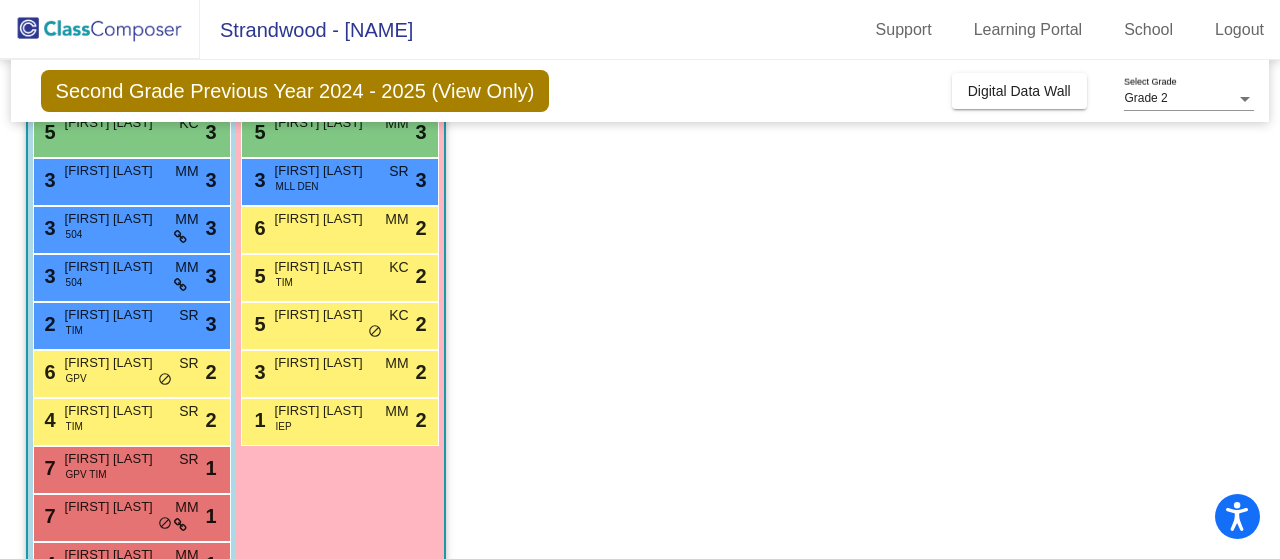 scroll, scrollTop: 608, scrollLeft: 0, axis: vertical 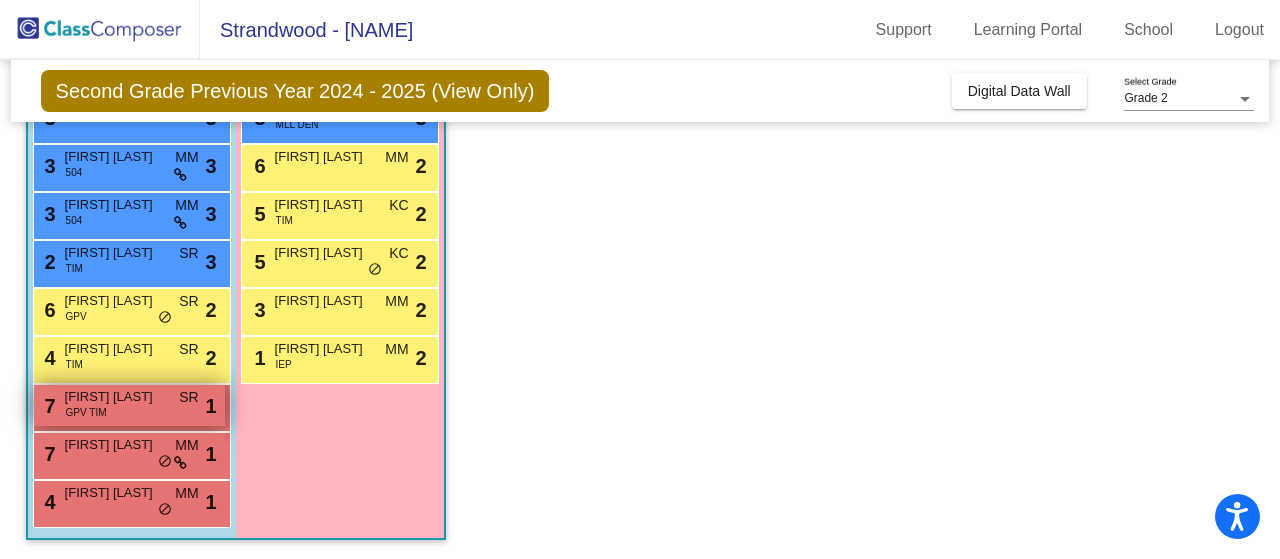 click on "7 [FIRST] [LAST] GPV TIM SR lock do_not_disturb_alt 1" at bounding box center [129, 405] 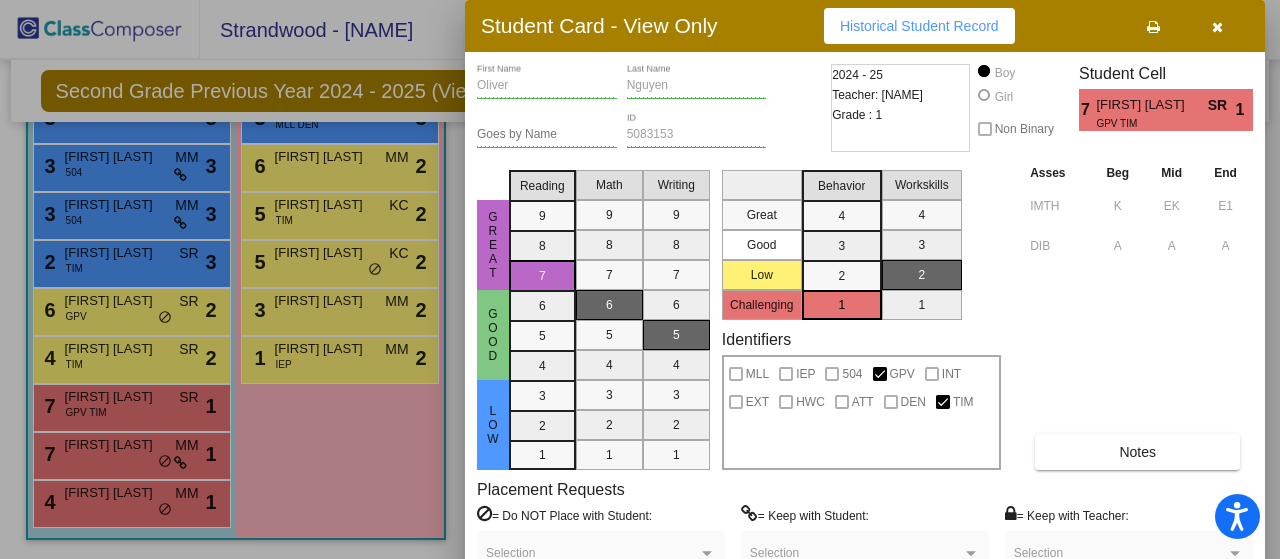 click on "Historical Student Record" at bounding box center [919, 26] 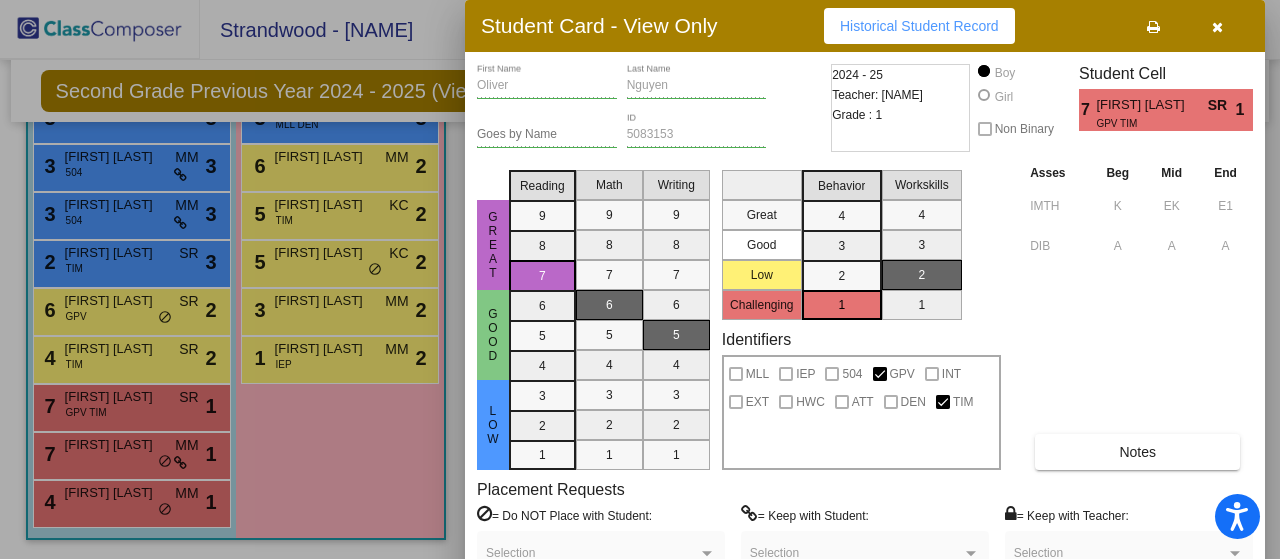 click at bounding box center (1217, 27) 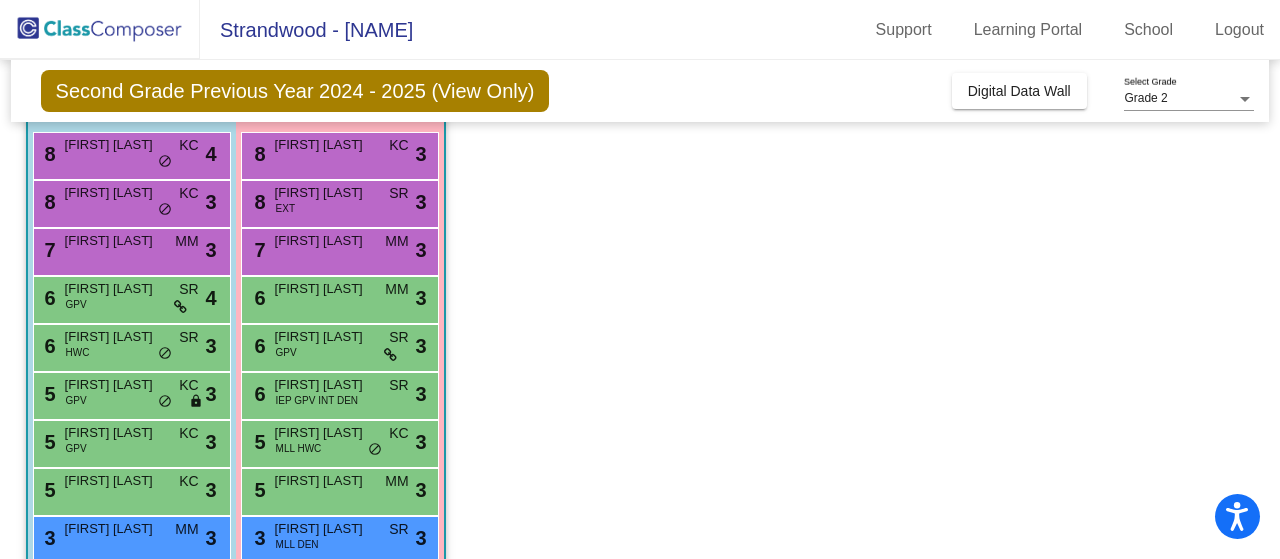 scroll, scrollTop: 178, scrollLeft: 0, axis: vertical 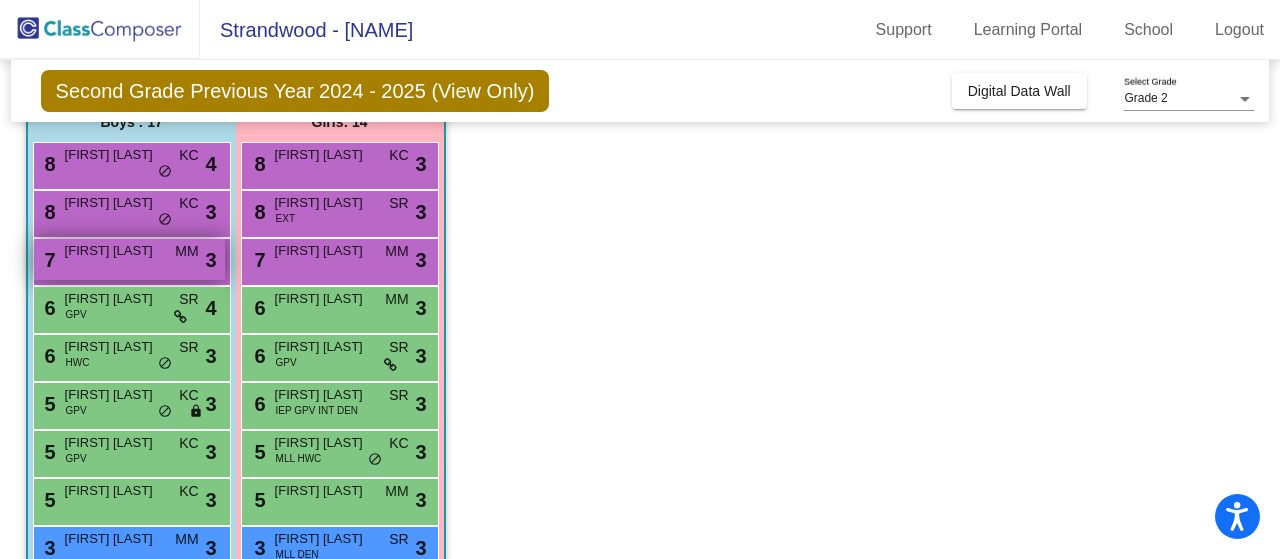 click on "[FIRST] [LAST]" at bounding box center (115, 251) 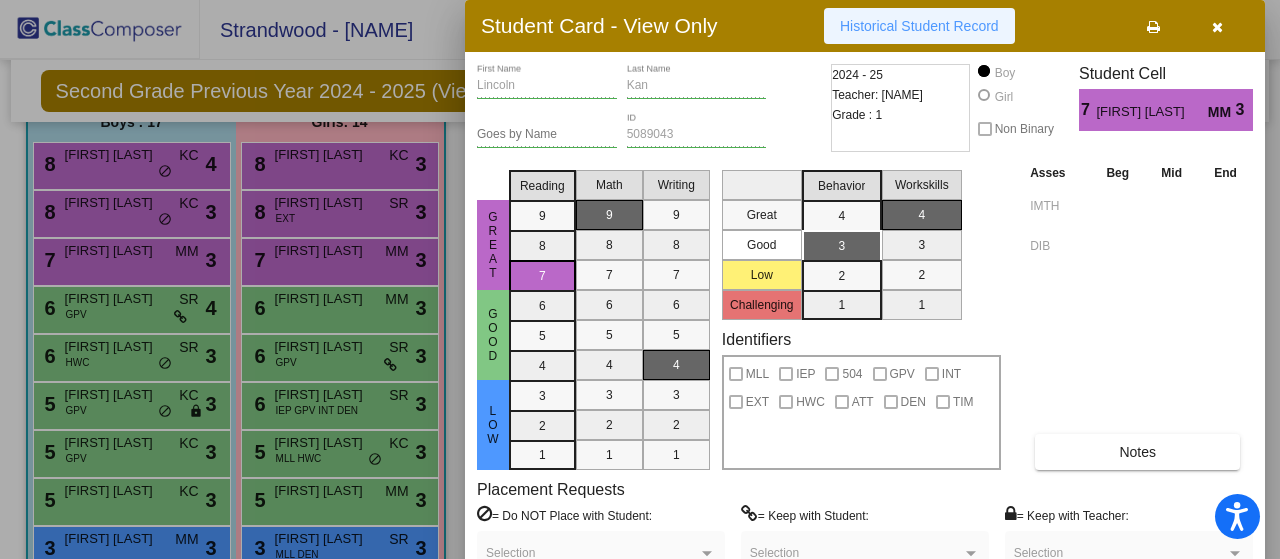 click on "Historical Student Record" at bounding box center [919, 26] 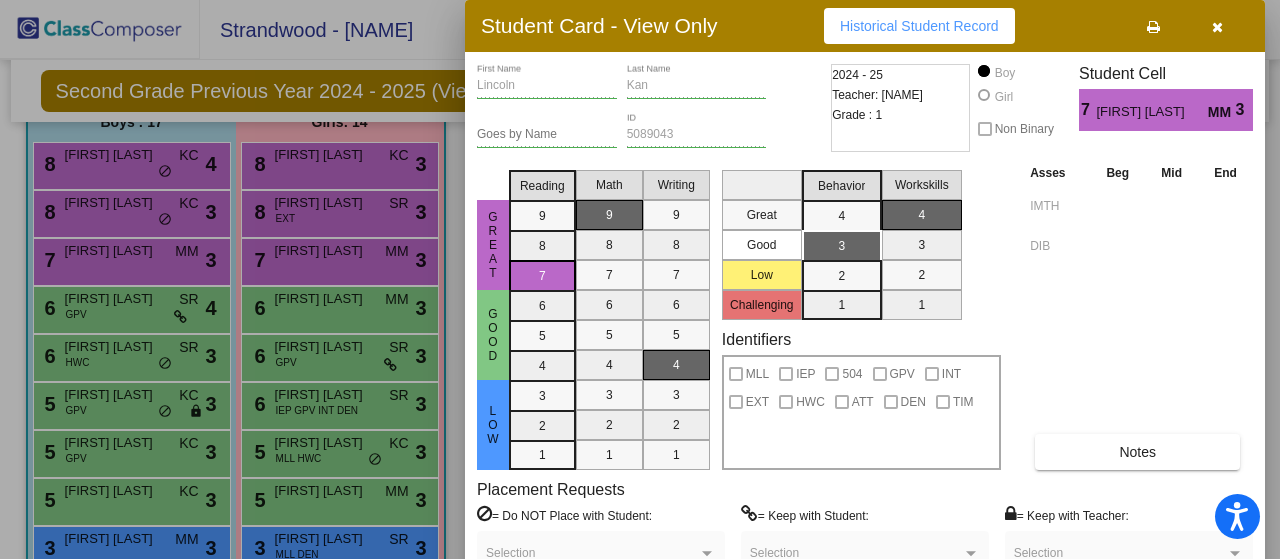 click at bounding box center [1217, 27] 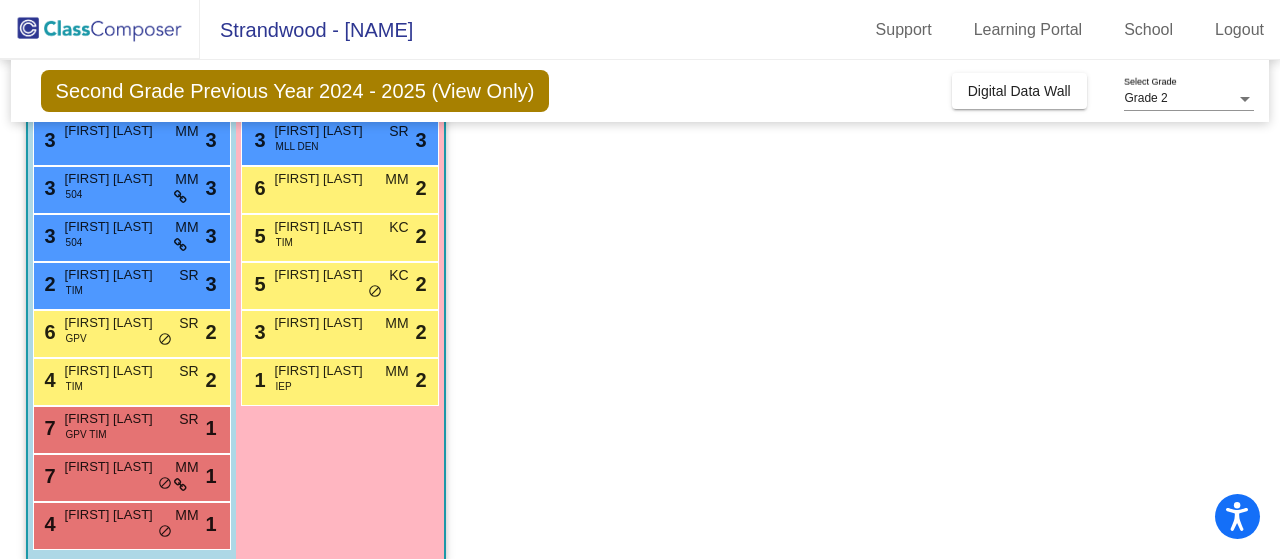 scroll, scrollTop: 588, scrollLeft: 0, axis: vertical 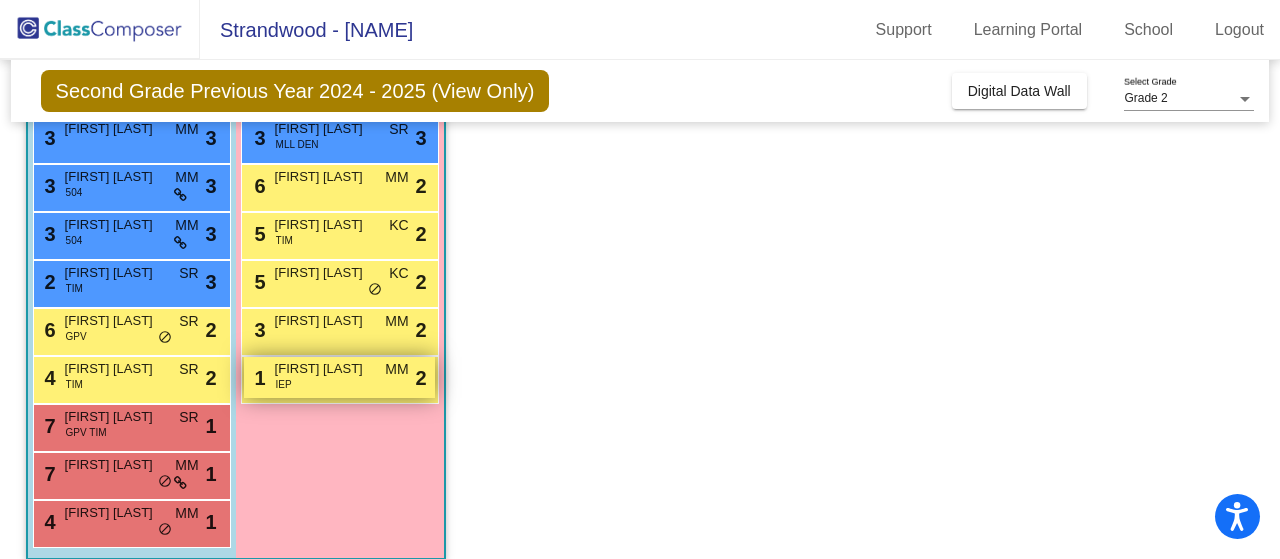 click on "[FIRST] [LAST]" at bounding box center (325, 369) 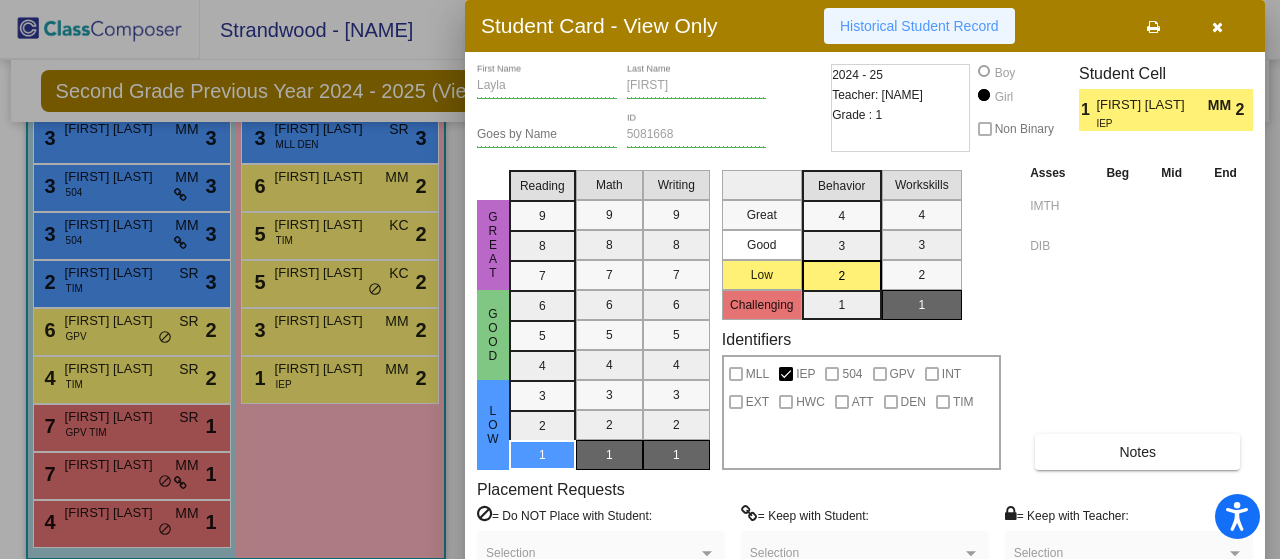 click on "Historical Student Record" at bounding box center (919, 26) 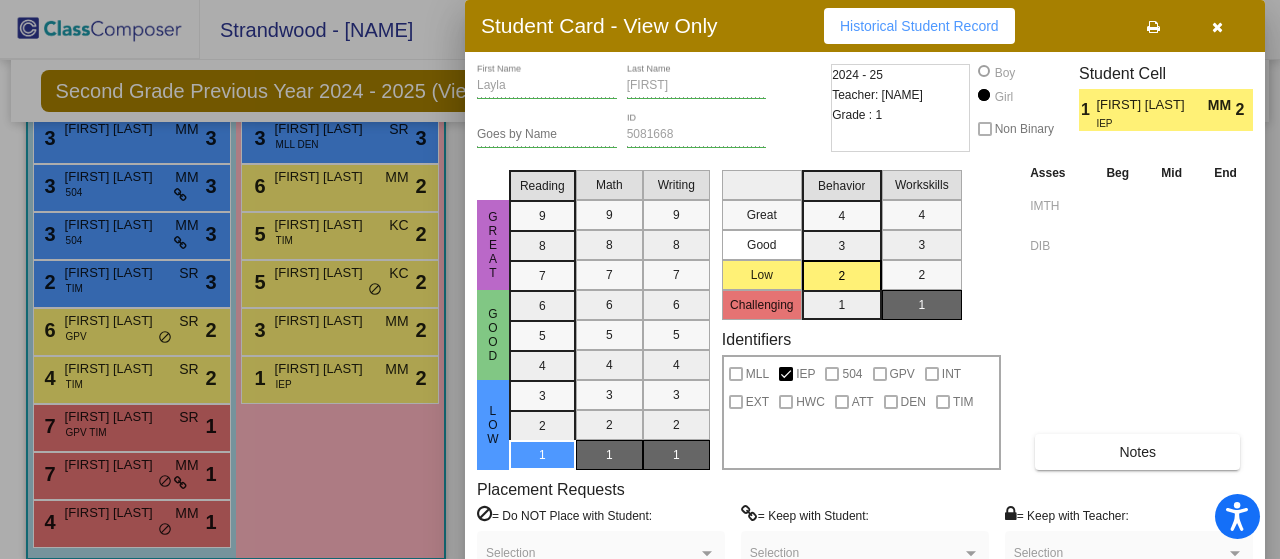 click at bounding box center (1217, 27) 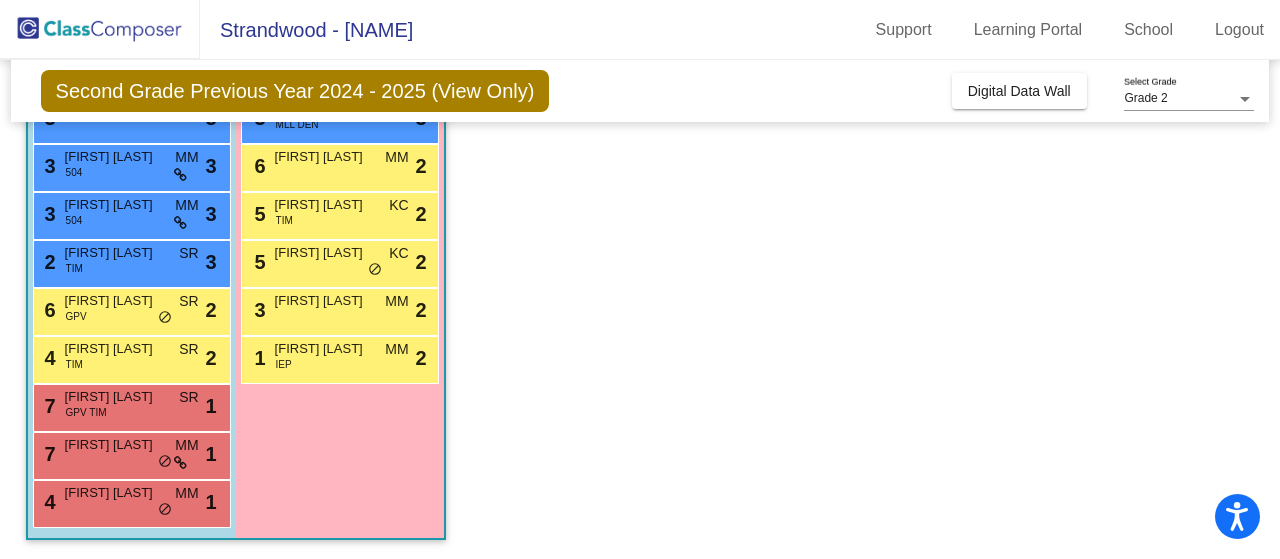 scroll, scrollTop: 608, scrollLeft: 0, axis: vertical 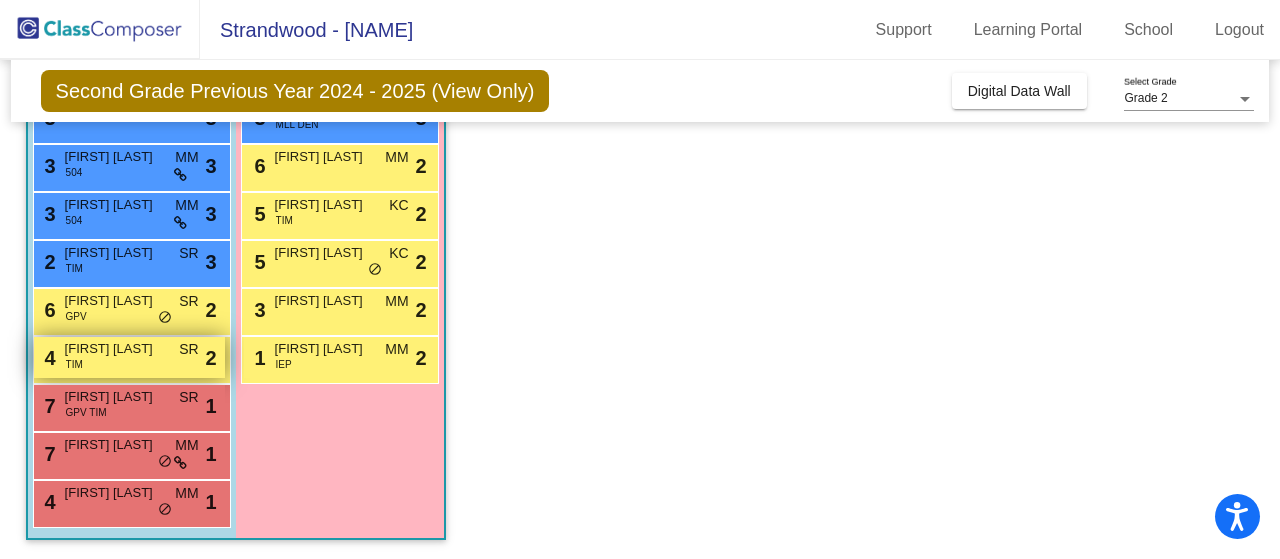 click on "[FIRST] [LAST]" at bounding box center (115, 349) 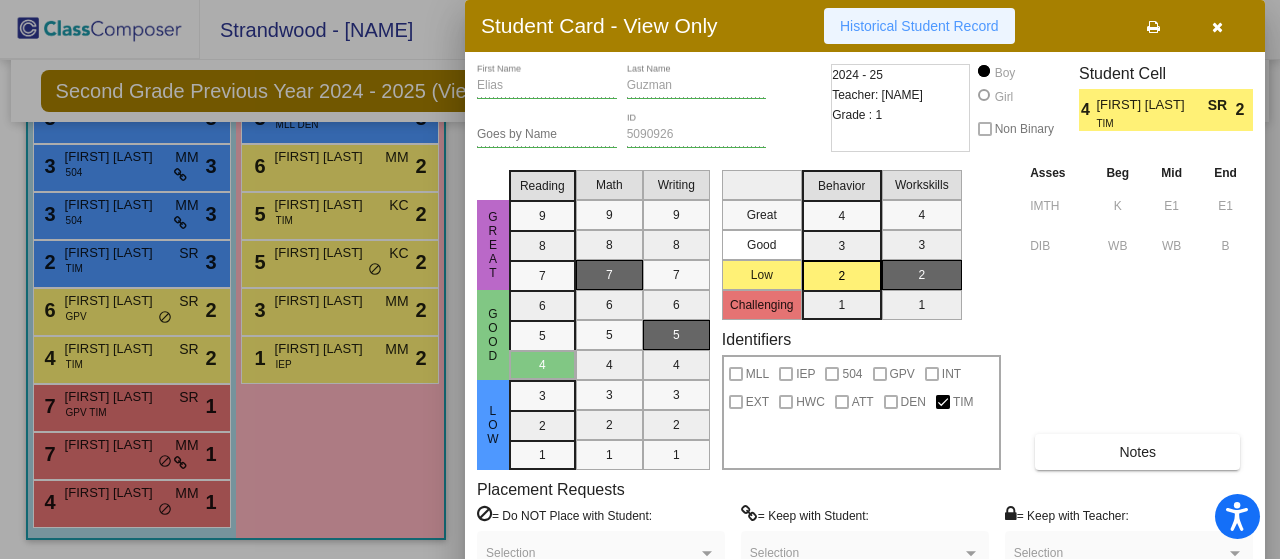 click on "Historical Student Record" at bounding box center [919, 26] 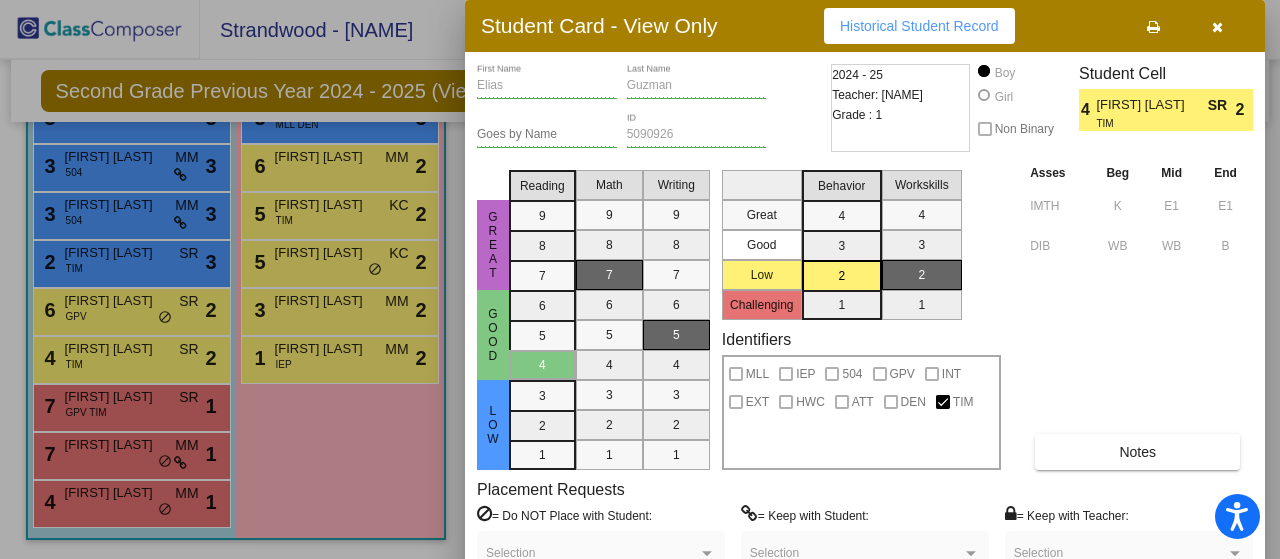 click at bounding box center [1217, 27] 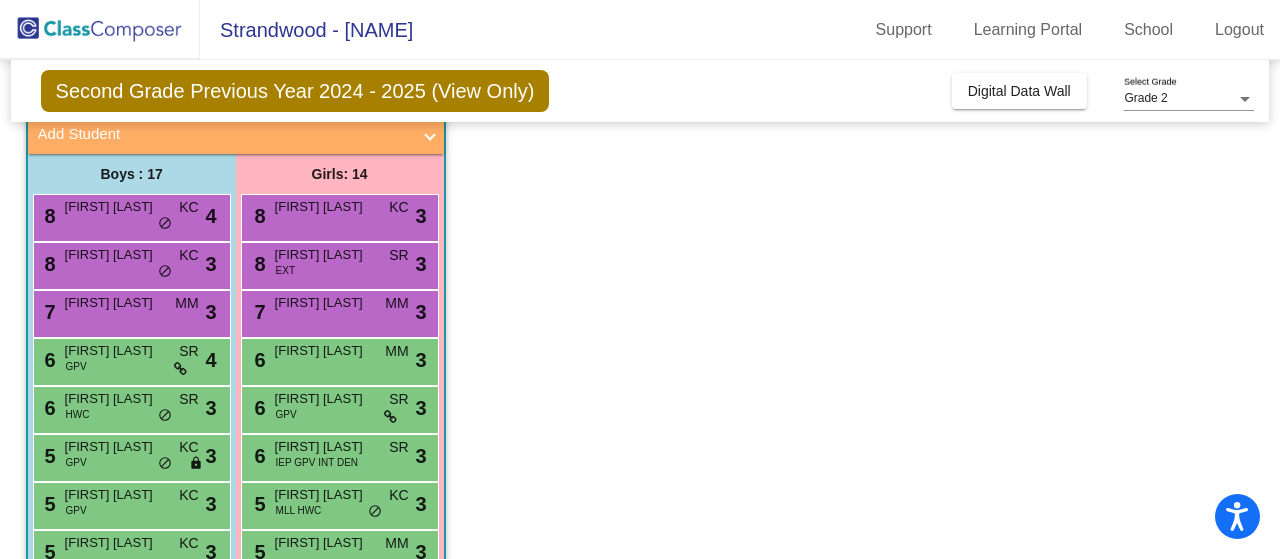 scroll, scrollTop: 126, scrollLeft: 0, axis: vertical 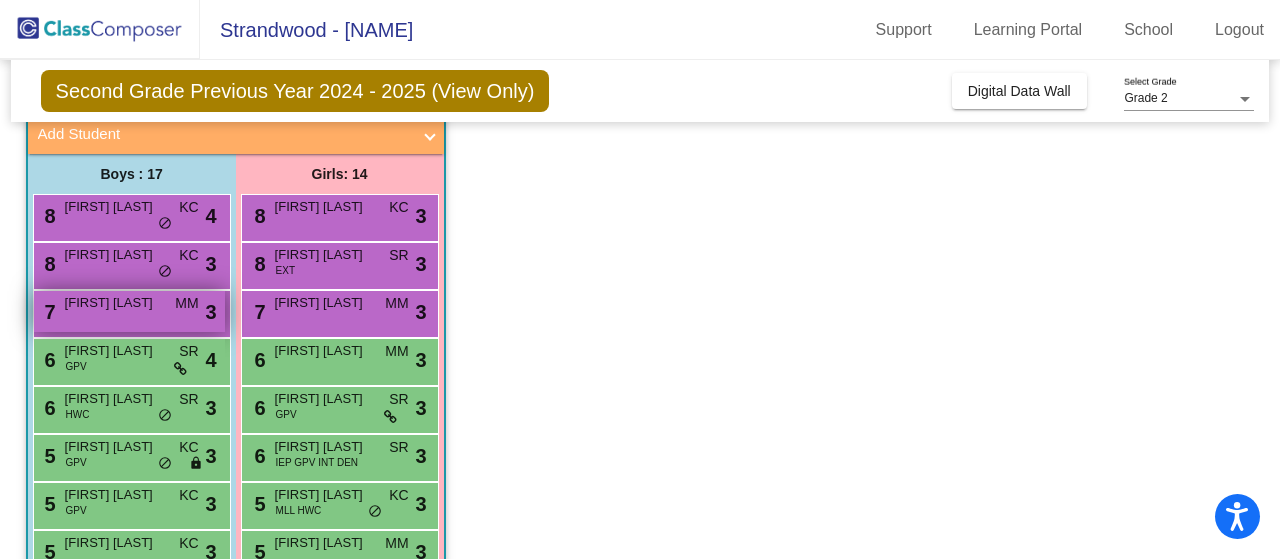 click on "[FIRST] [LAST]" at bounding box center [115, 303] 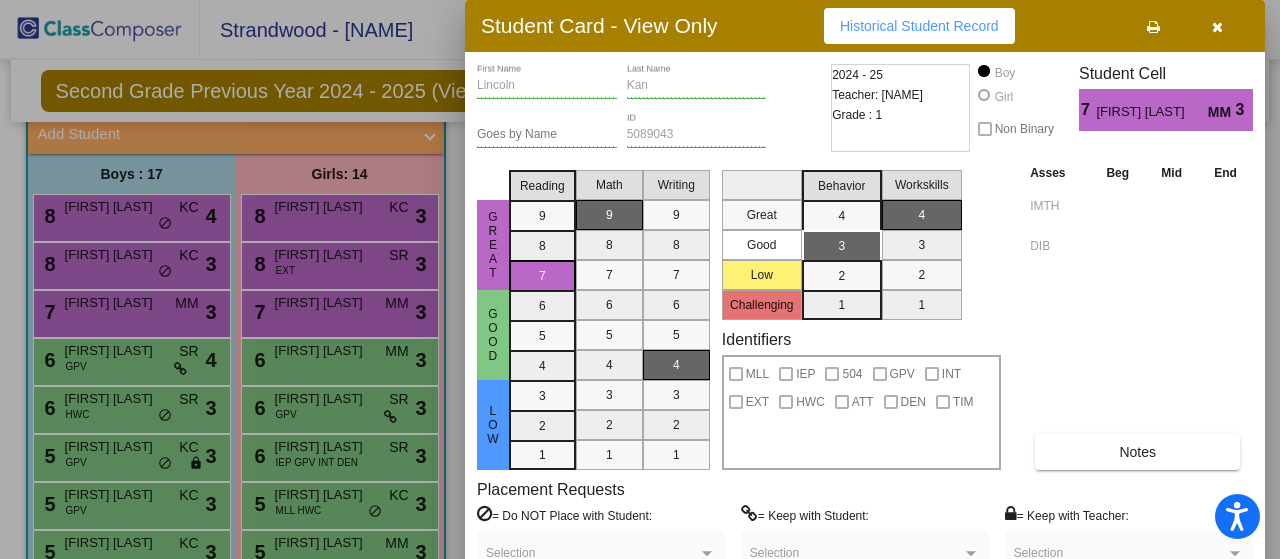 click on "Historical Student Record" at bounding box center (919, 26) 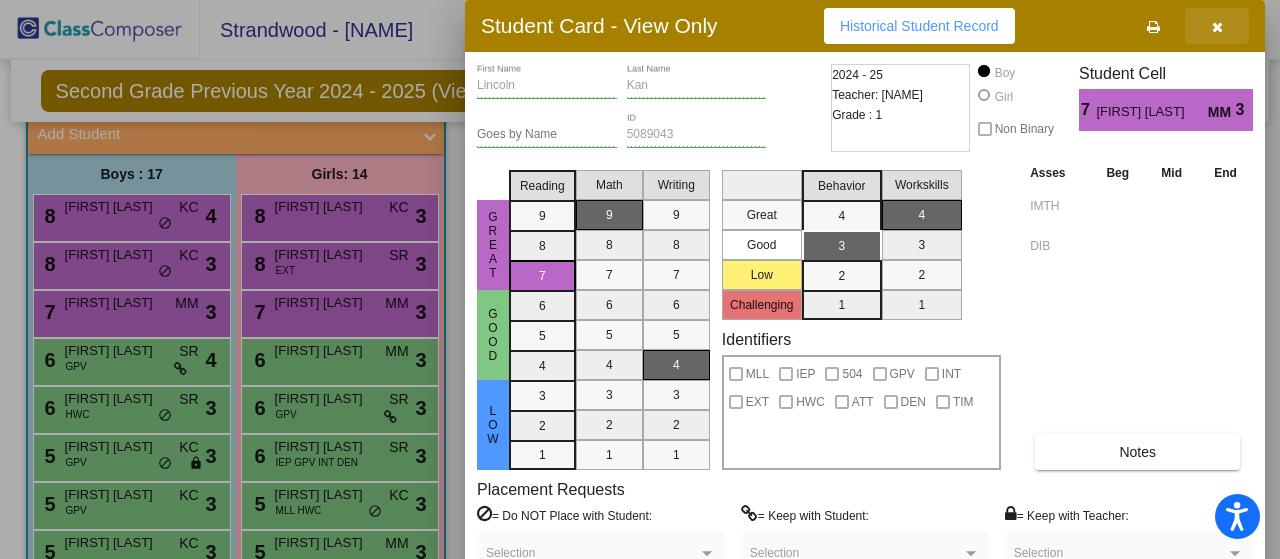 click at bounding box center [1217, 27] 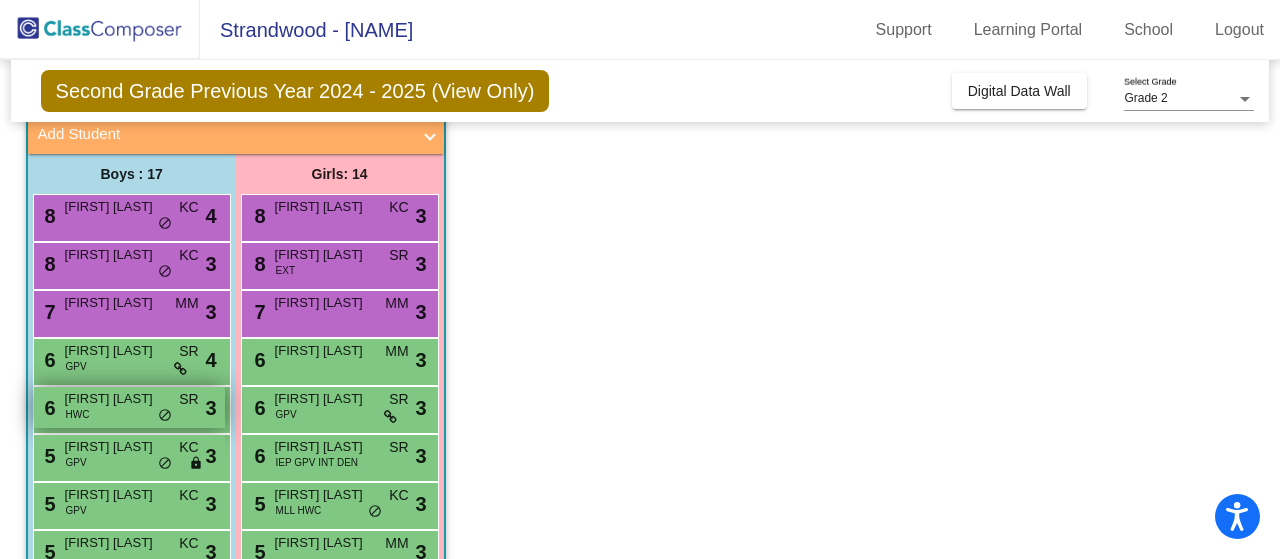 scroll, scrollTop: 608, scrollLeft: 0, axis: vertical 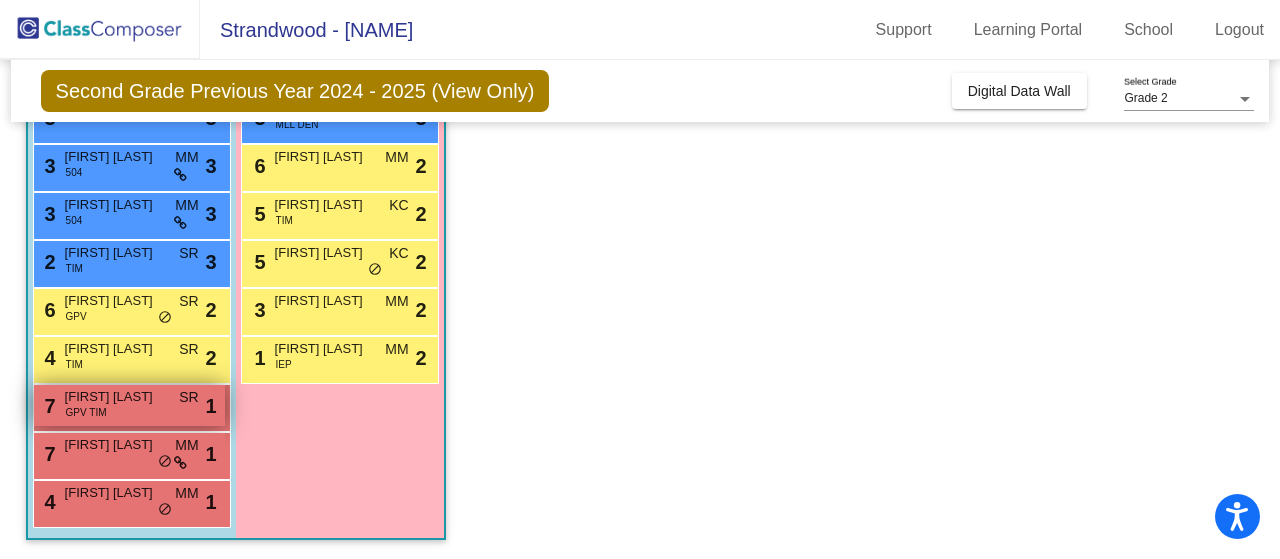 click on "[FIRST] [LAST]" at bounding box center (115, 397) 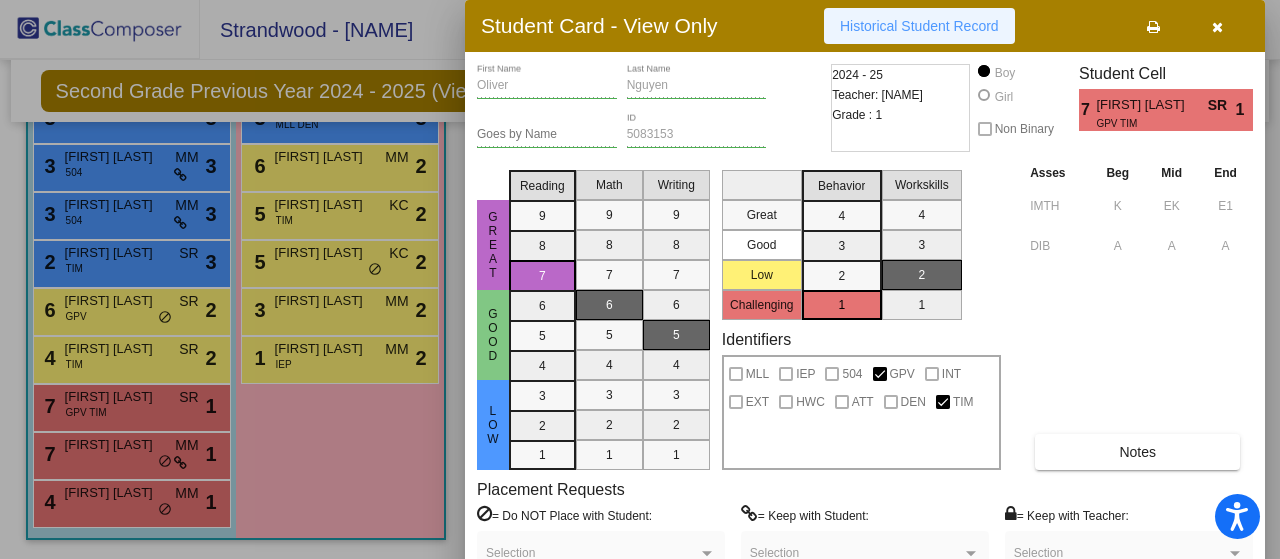 click on "Historical Student Record" at bounding box center [919, 26] 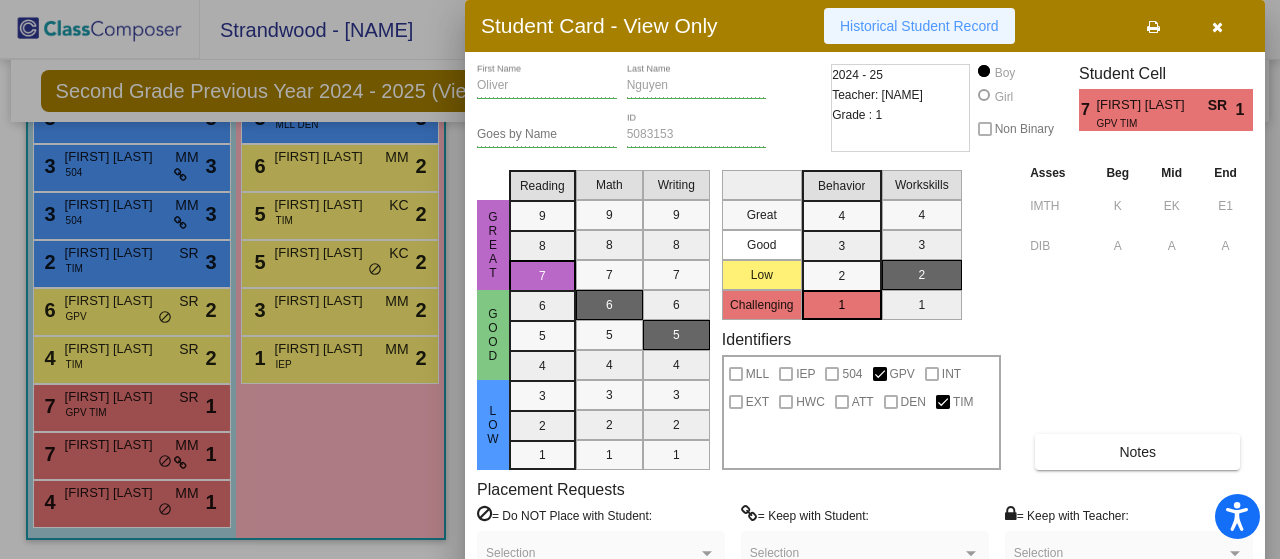 click on "Historical Student Record" at bounding box center (919, 26) 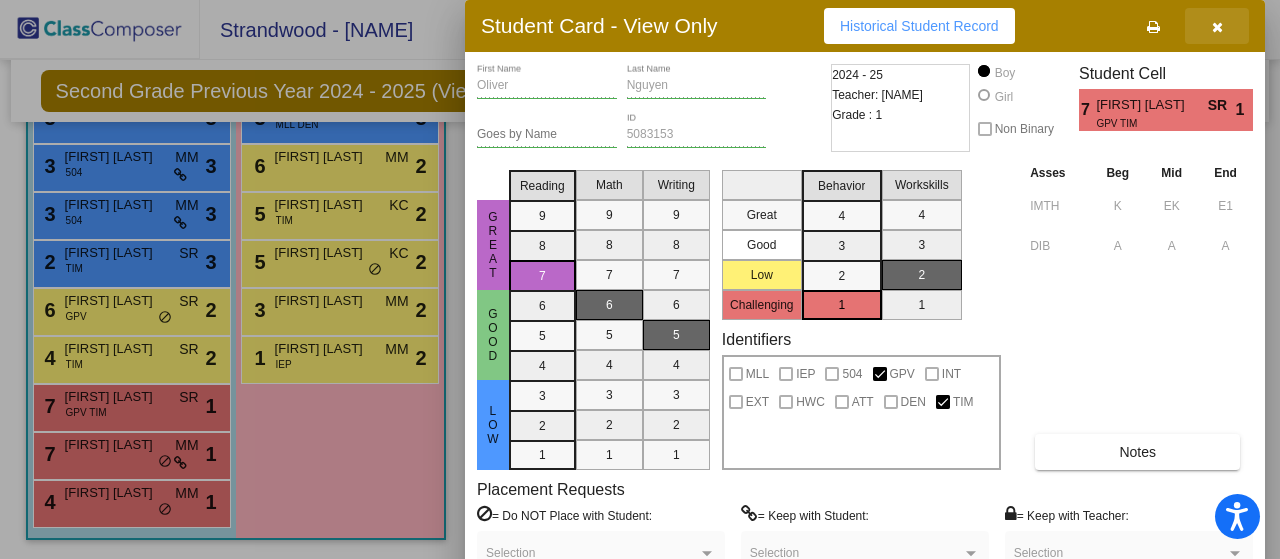 click at bounding box center [1217, 27] 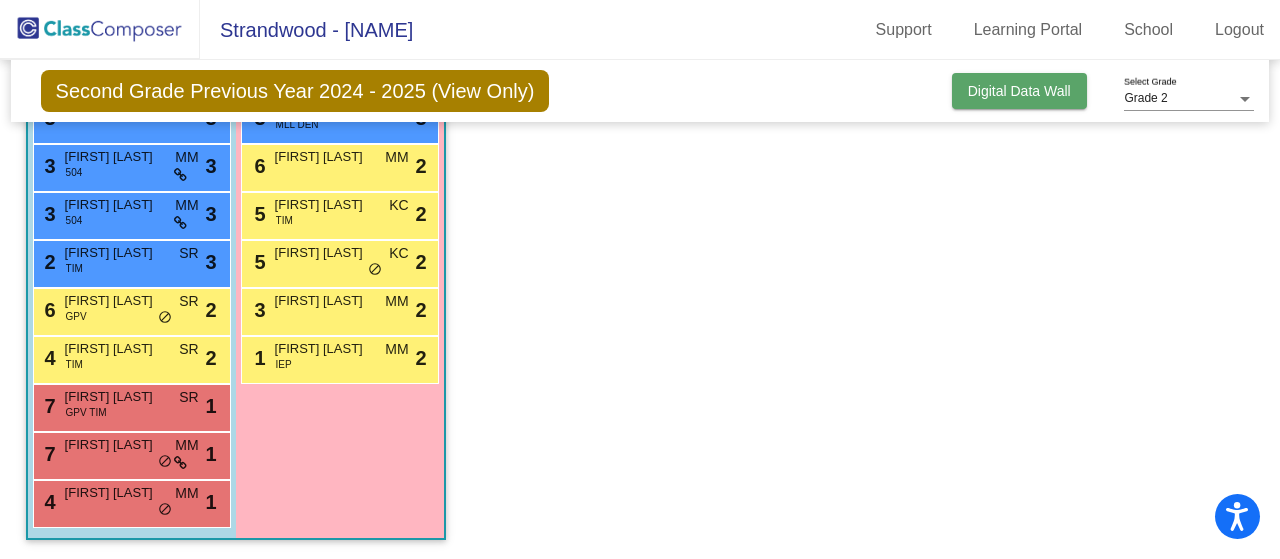 click on "Digital Data Wall" 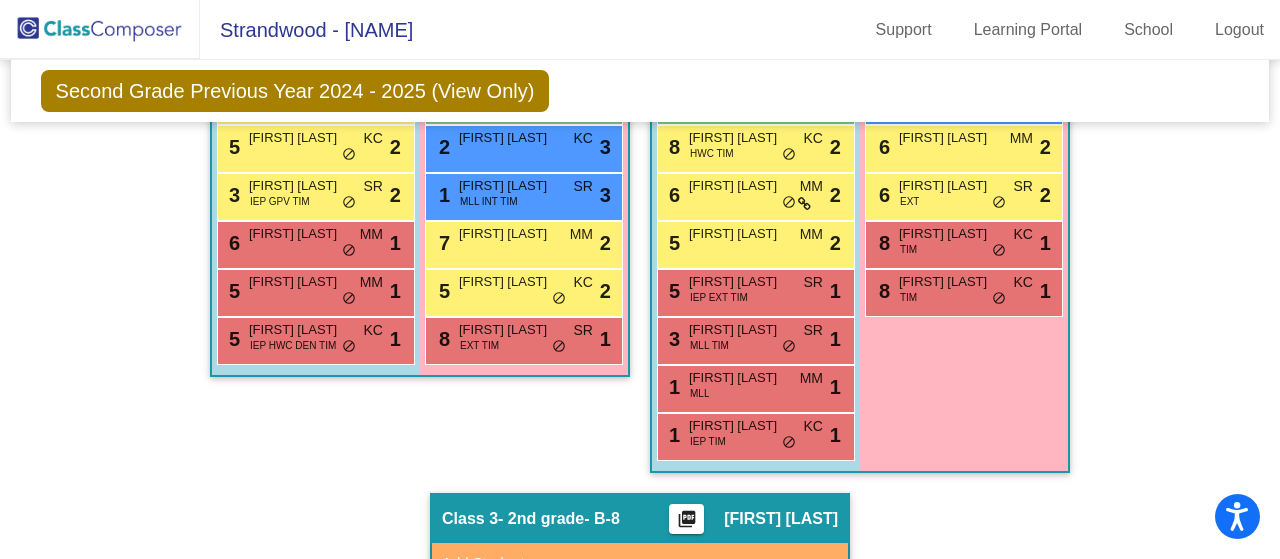 scroll, scrollTop: 878, scrollLeft: 0, axis: vertical 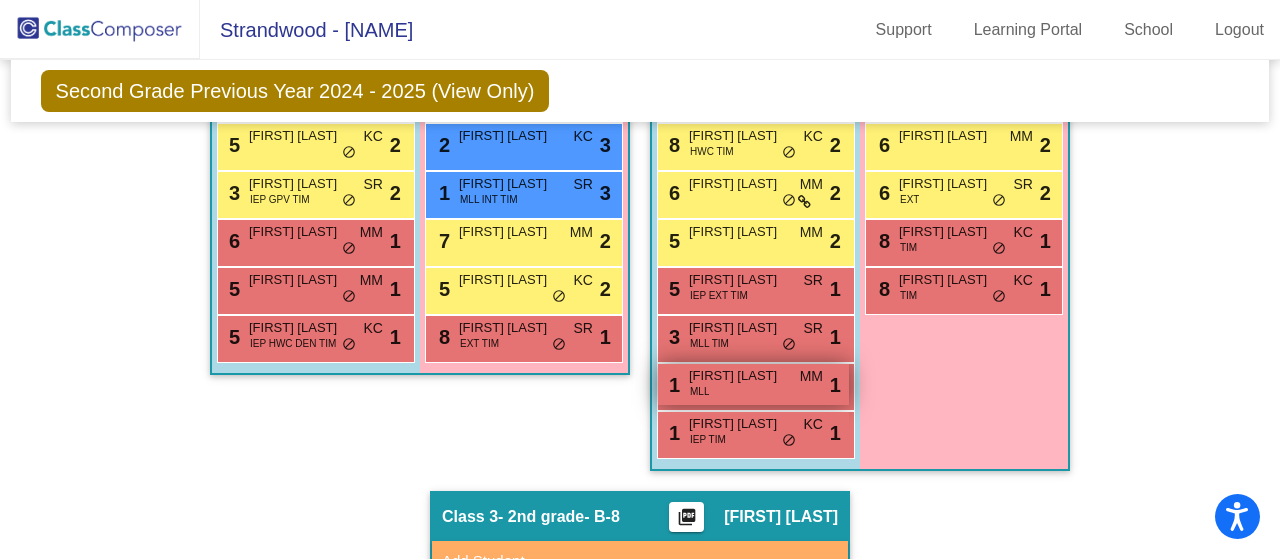 click on "MM" at bounding box center [811, 376] 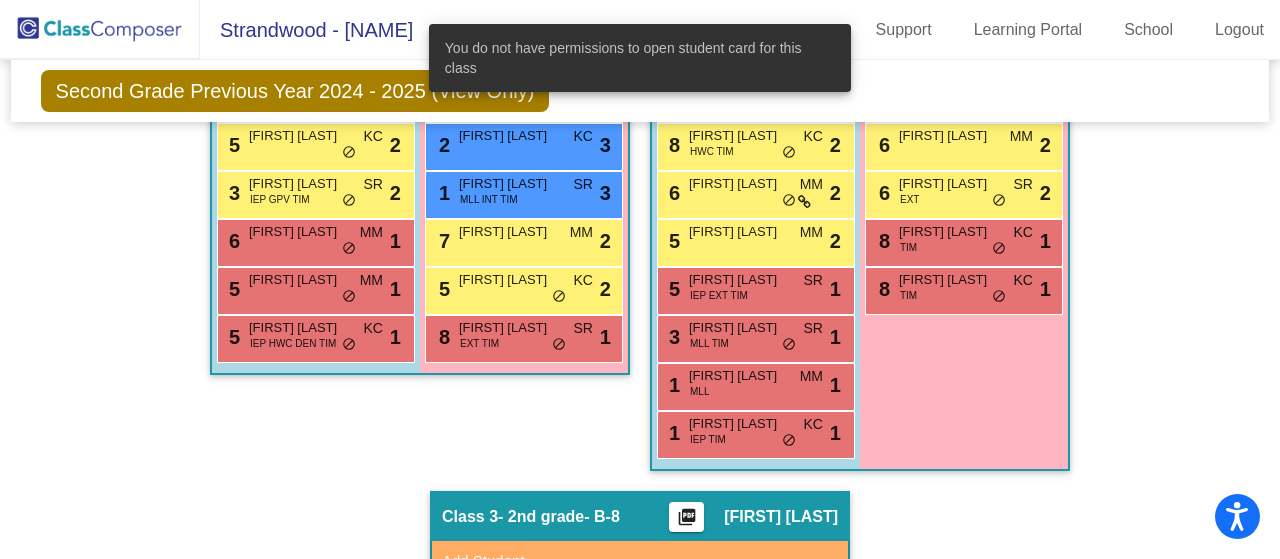 click on "Hallway   - Hallway Class  picture_as_pdf  Add Student  First Name Last Name Student Id  (Recommended)   Boy   Girl   Non Binary Add Close  Boys : 0    No Students   Girls: 0   No Students   Class 1   - 2nd grade- B-9  picture_as_pdf Tracy Bartlett  Add Student  First Name Last Name Student Id  (Recommended)   Boy   Girl   Non Binary Add Close  Boys : 14  9 Kirby Alleman GPV EXT SR lock do_not_disturb_alt 3 8 Emery Rivera KC lock do_not_disturb_alt 4 8 Leo Guest KC lock do_not_disturb_alt 4 6 Elijah Myers GPV SR lock do_not_disturb_alt 3 6 Viaan Tyagi MLL SR lock do_not_disturb_alt 3 5 Noah Butler MM lock do_not_disturb_alt 4 5 Baron Man INT SR lock do_not_disturb_alt 3 5 Daniel Griffin KC lock do_not_disturb_alt 3 8 Alonzo Alvarez TIM KC lock do_not_disturb_alt 2 5 Calum Pandher KC lock do_not_disturb_alt 2 3 Lincoln Lechuga IEP GPV TIM SR lock do_not_disturb_alt 2 6 Lucas Dobbs MM lock do_not_disturb_alt 1 5 Colton Lincoln MM lock do_not_disturb_alt 1 5 Desmond Cox IEP HWC DEN TIM KC lock 1 Girls: 14" 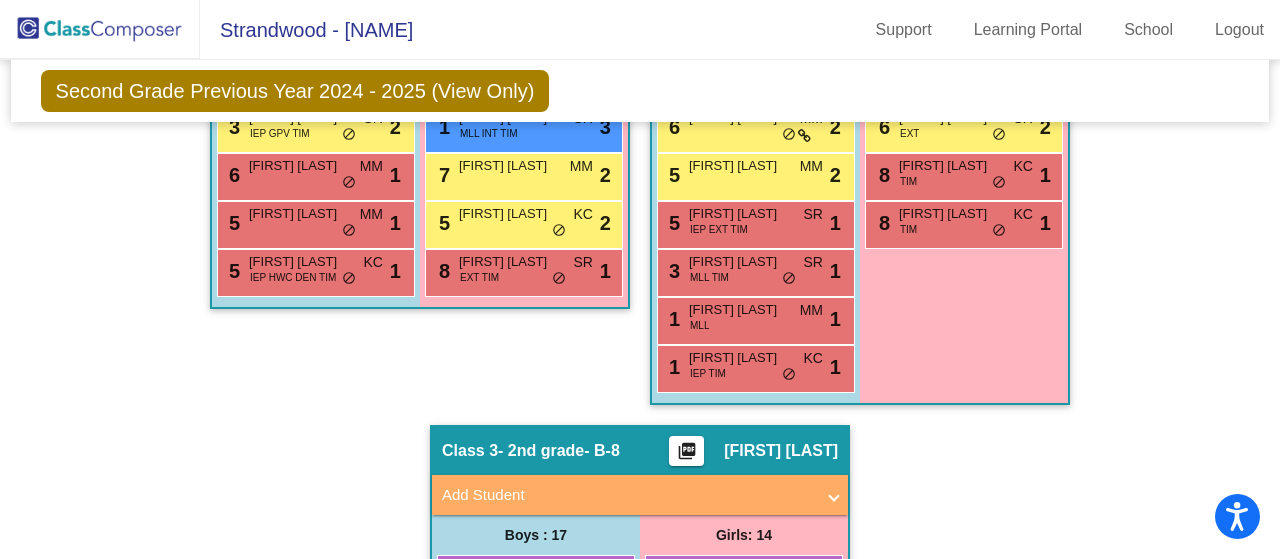 scroll, scrollTop: 945, scrollLeft: 0, axis: vertical 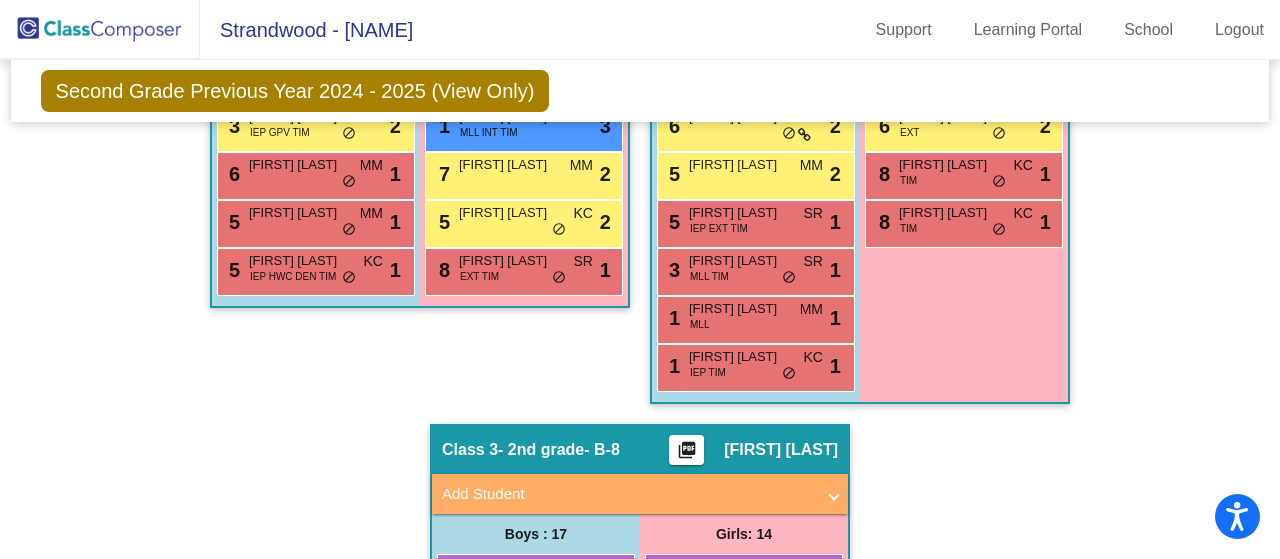 click on "picture_as_pdf" 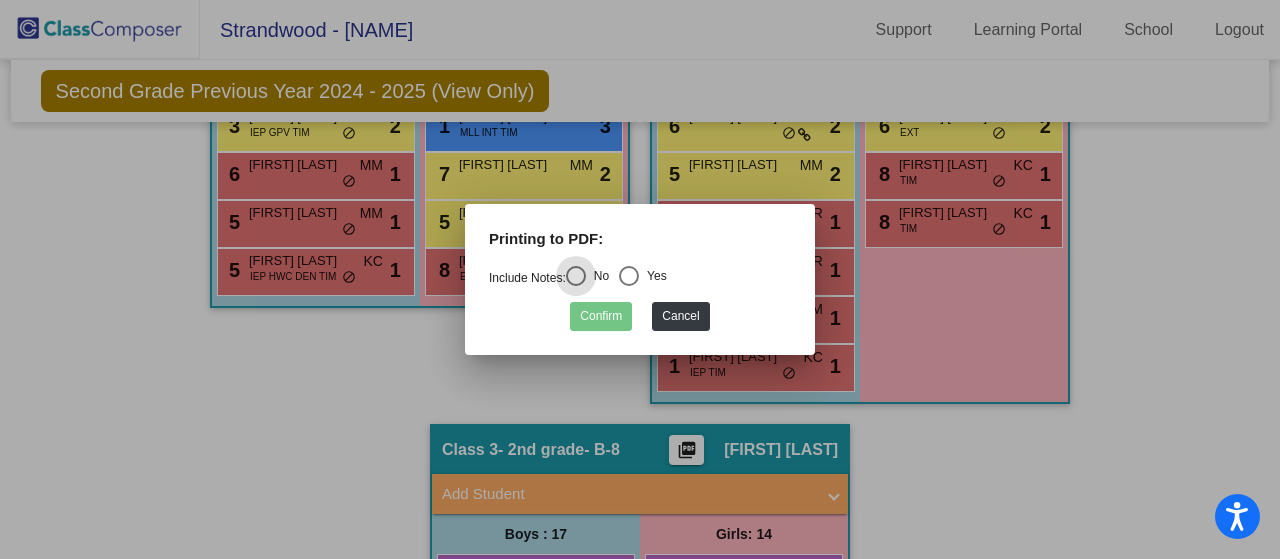 click on "Yes" at bounding box center [653, 276] 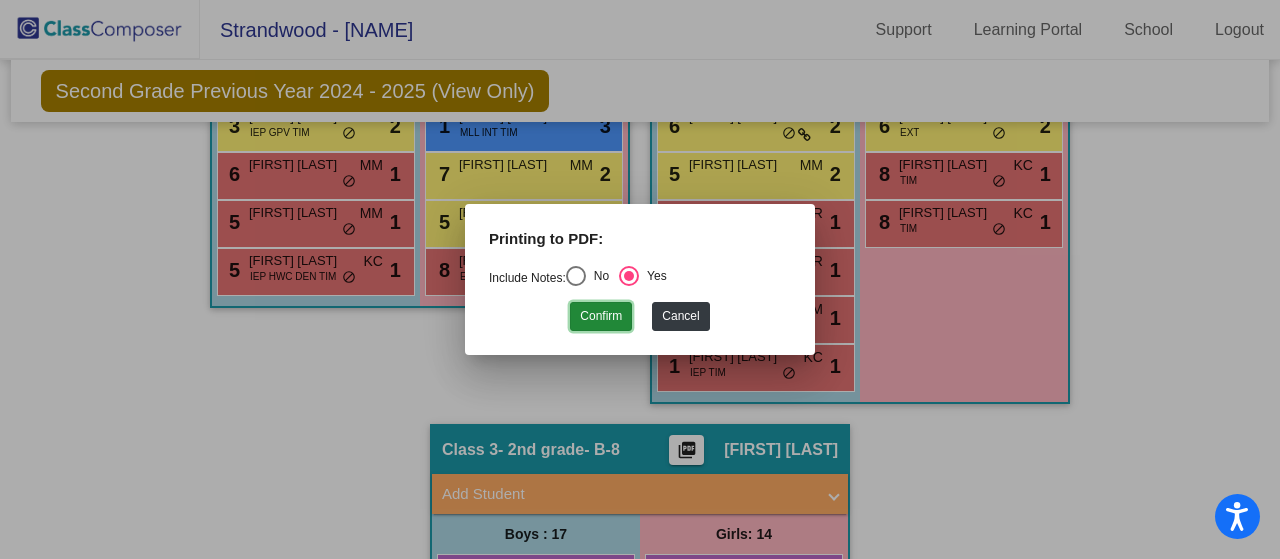 click on "Confirm" at bounding box center (601, 316) 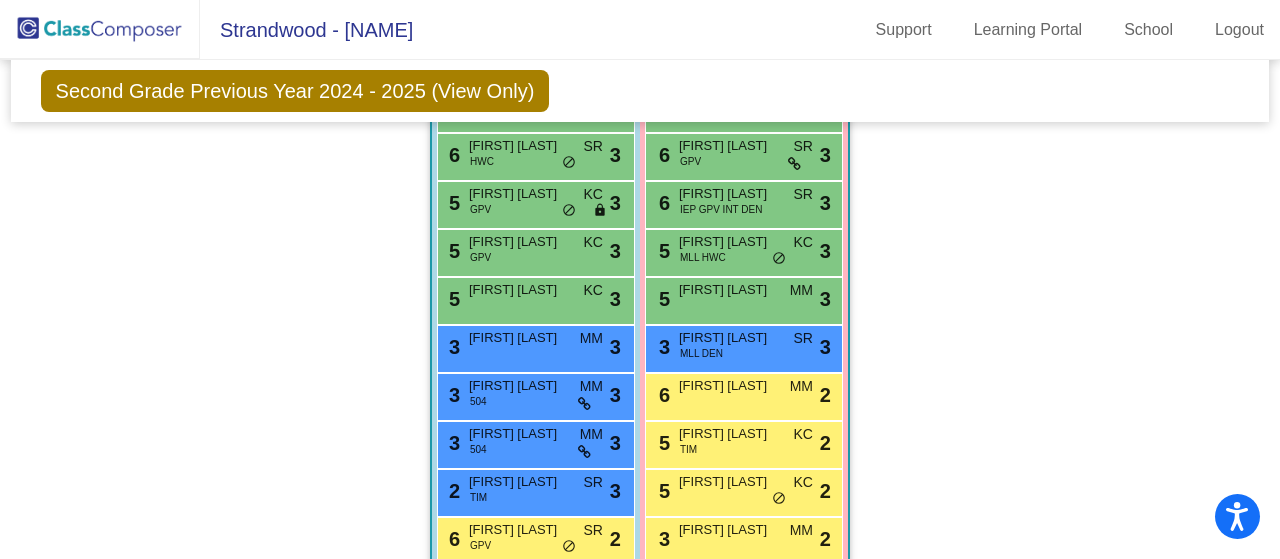 scroll, scrollTop: 1786, scrollLeft: 0, axis: vertical 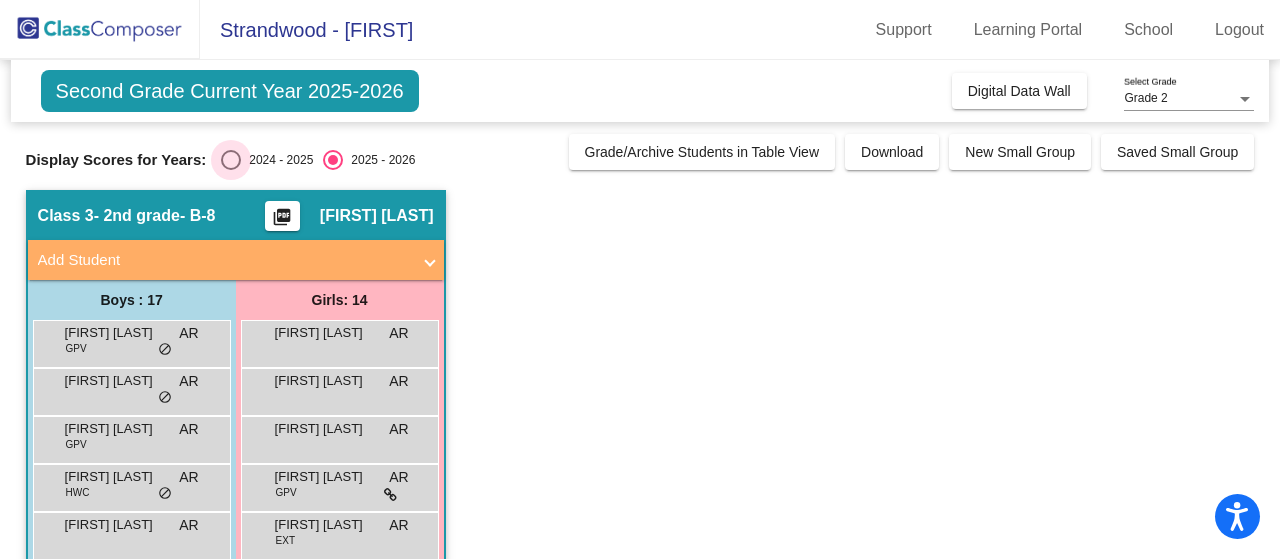 click at bounding box center [231, 160] 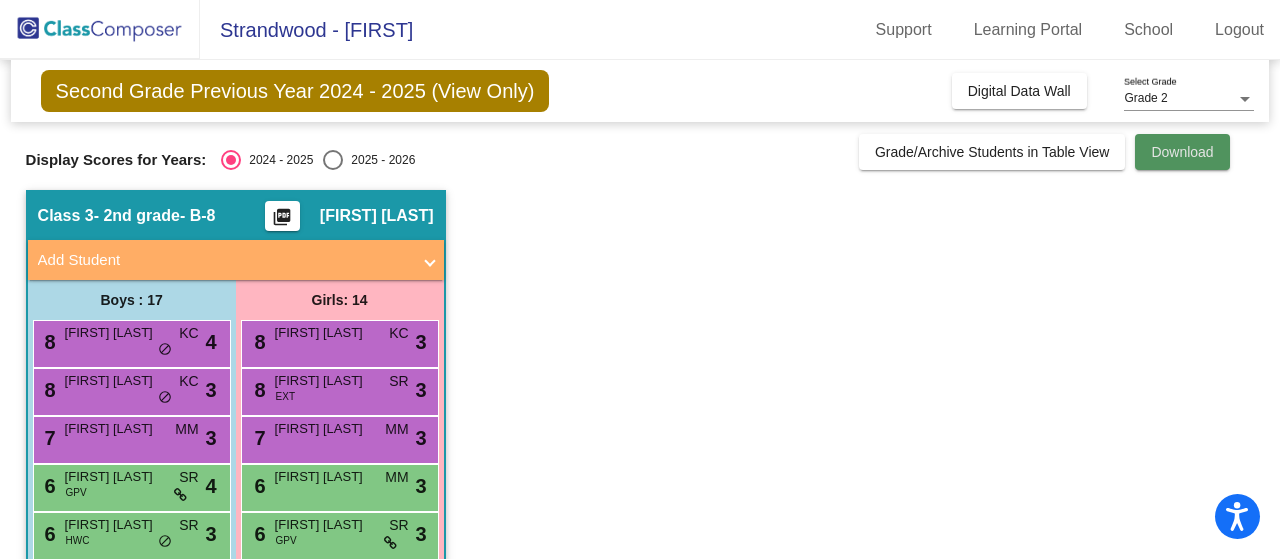 click on "Download" 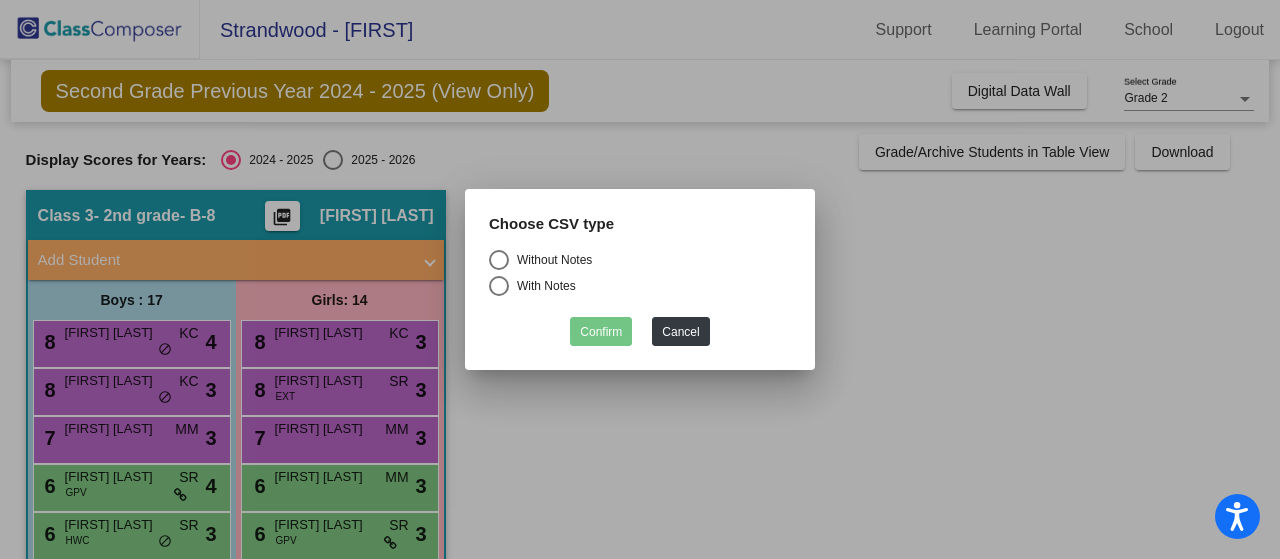 click at bounding box center [499, 260] 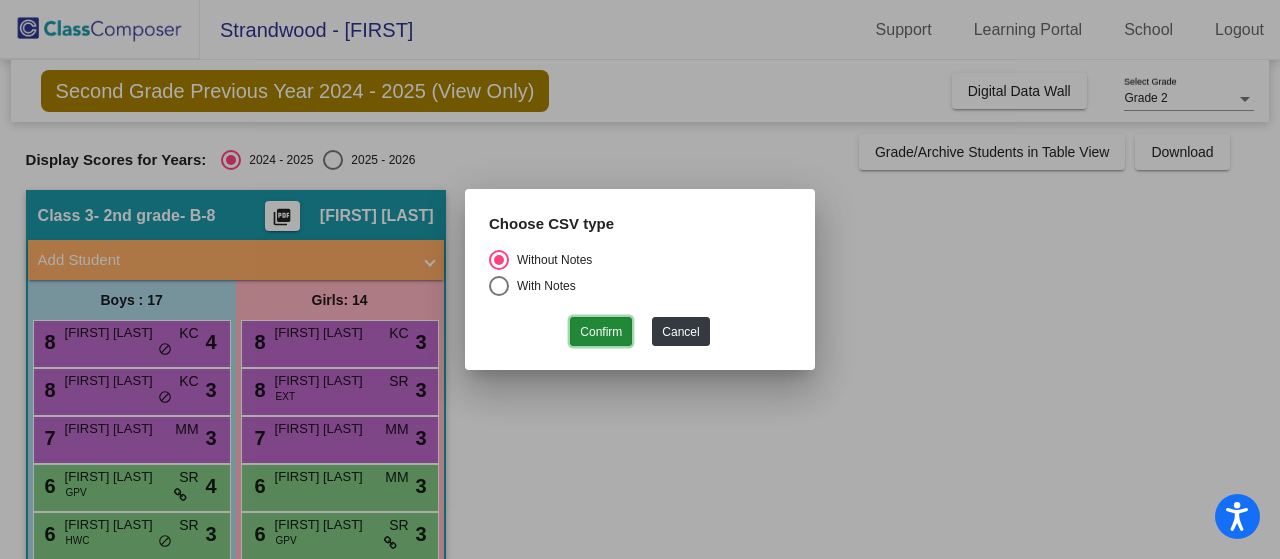 click on "Confirm" at bounding box center [601, 331] 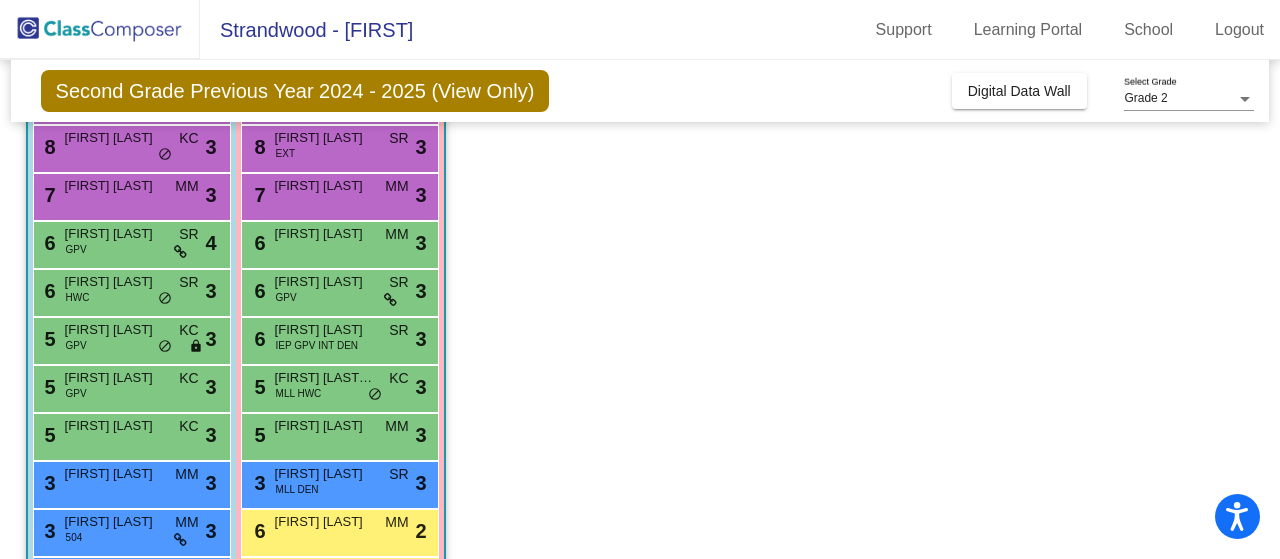 scroll, scrollTop: 253, scrollLeft: 0, axis: vertical 